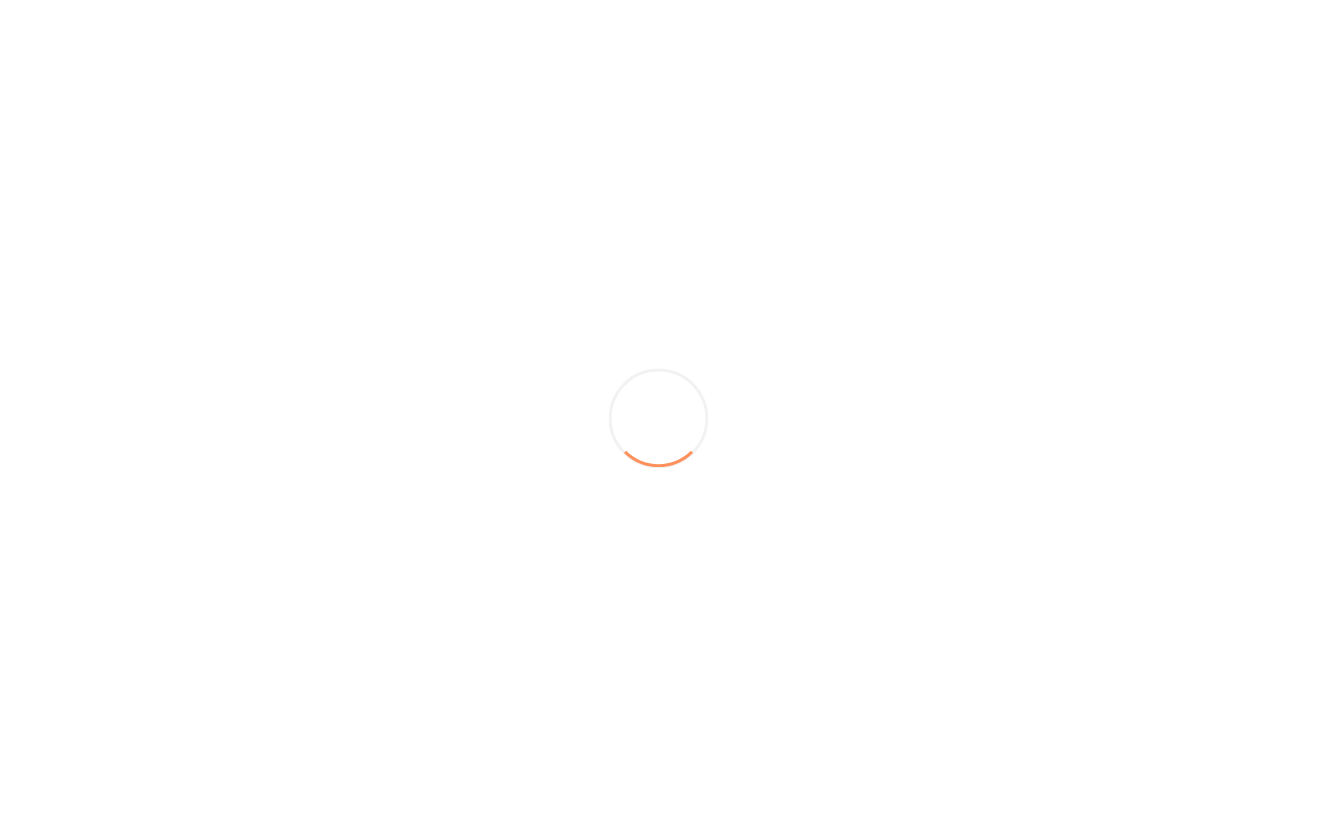 scroll, scrollTop: 0, scrollLeft: 0, axis: both 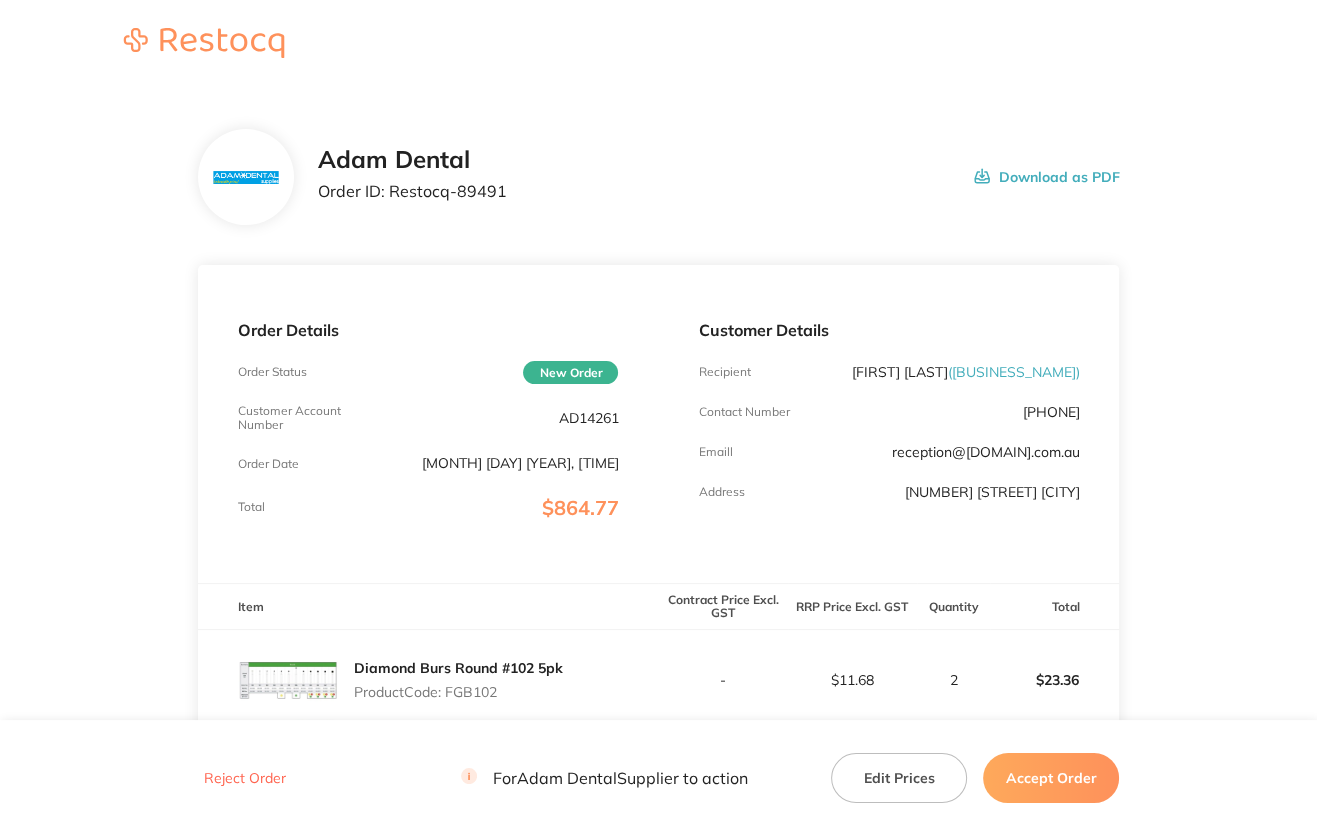 click on "AD14261" at bounding box center (588, 418) 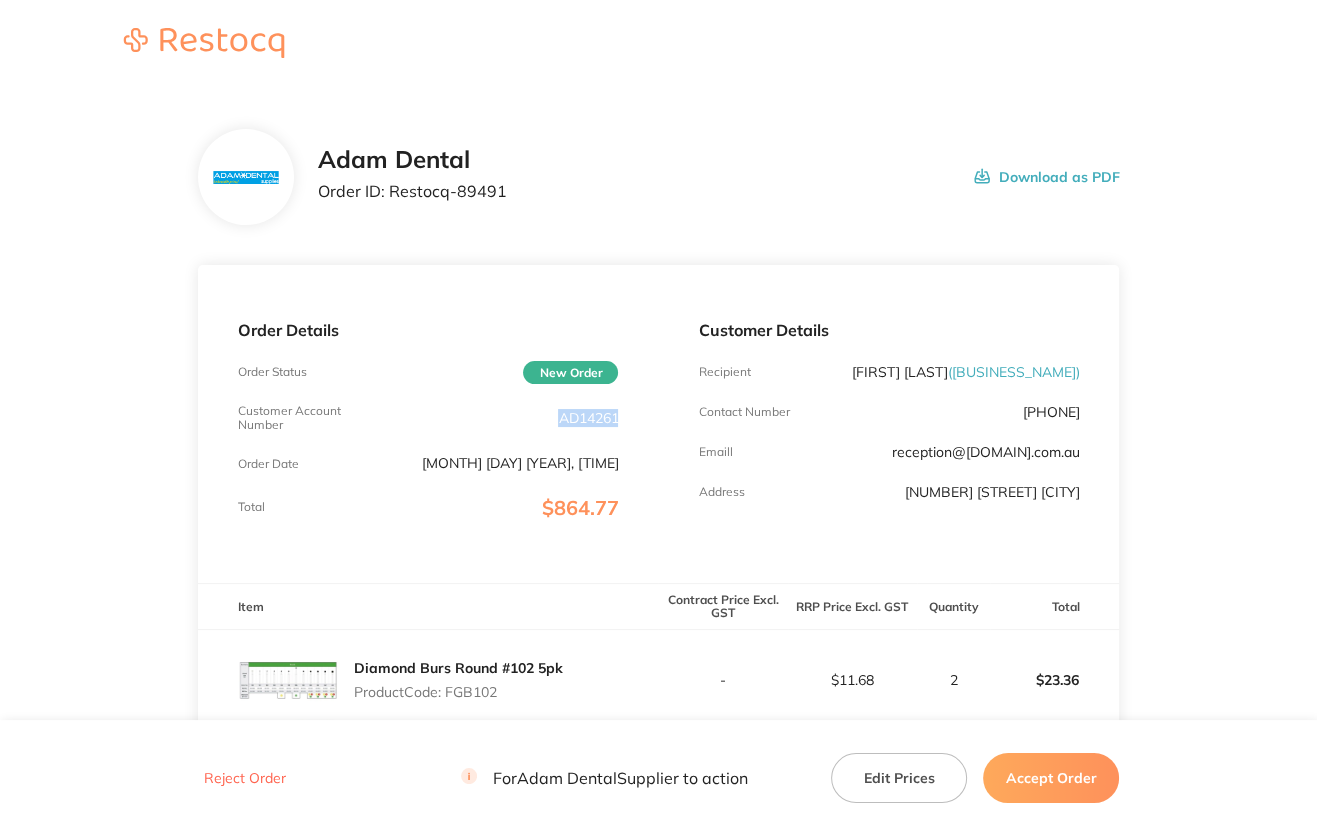 click on "AD14261" at bounding box center [588, 418] 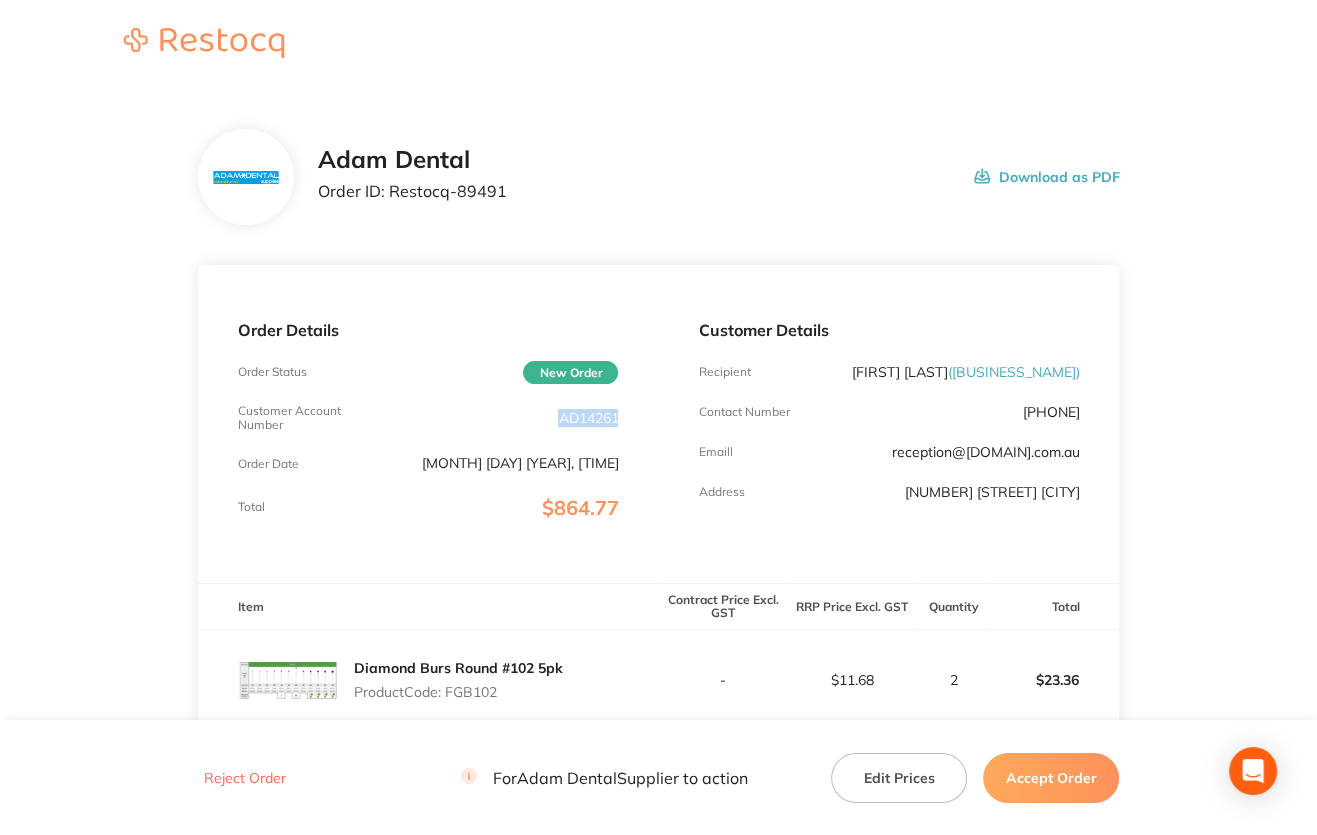 copy on "AD14261" 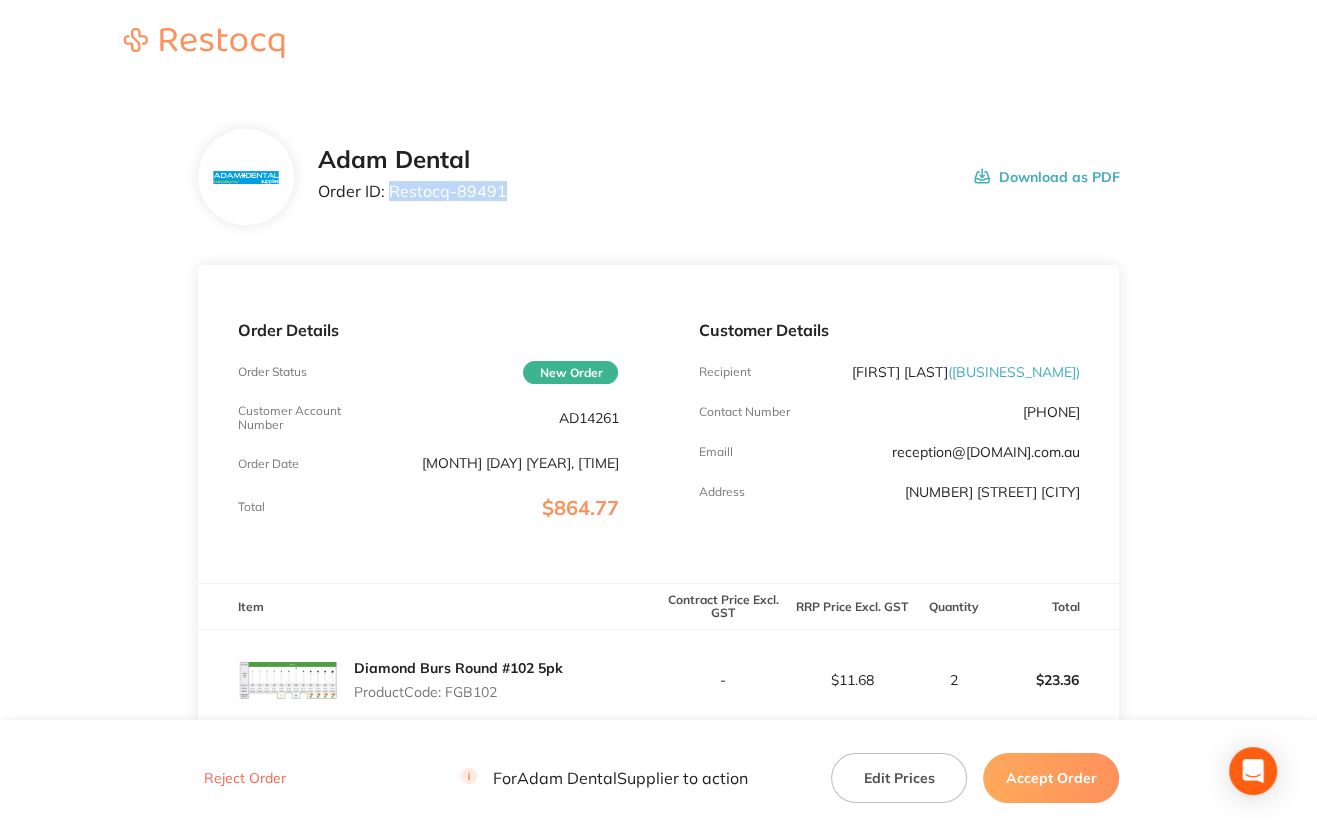 drag, startPoint x: 386, startPoint y: 190, endPoint x: 570, endPoint y: 195, distance: 184.06792 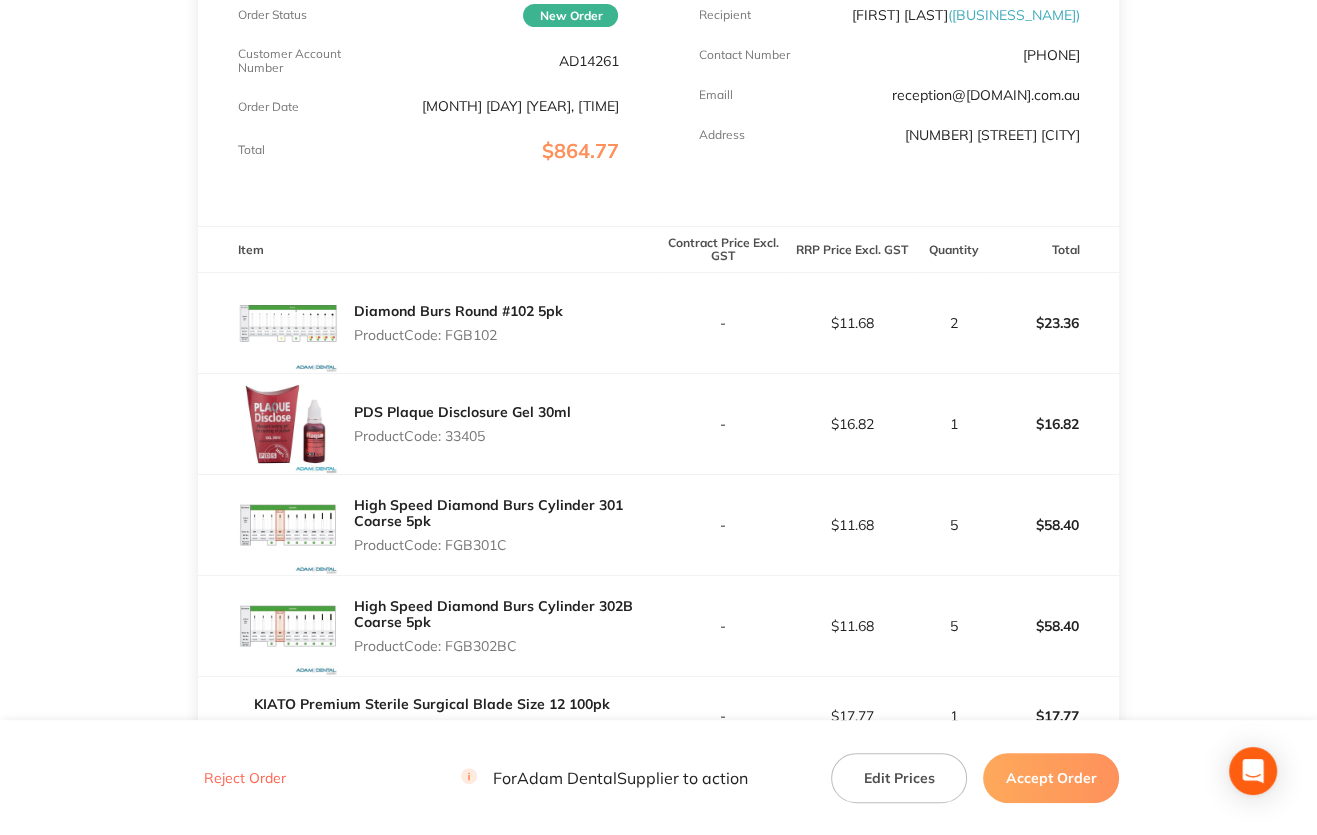 scroll, scrollTop: 400, scrollLeft: 0, axis: vertical 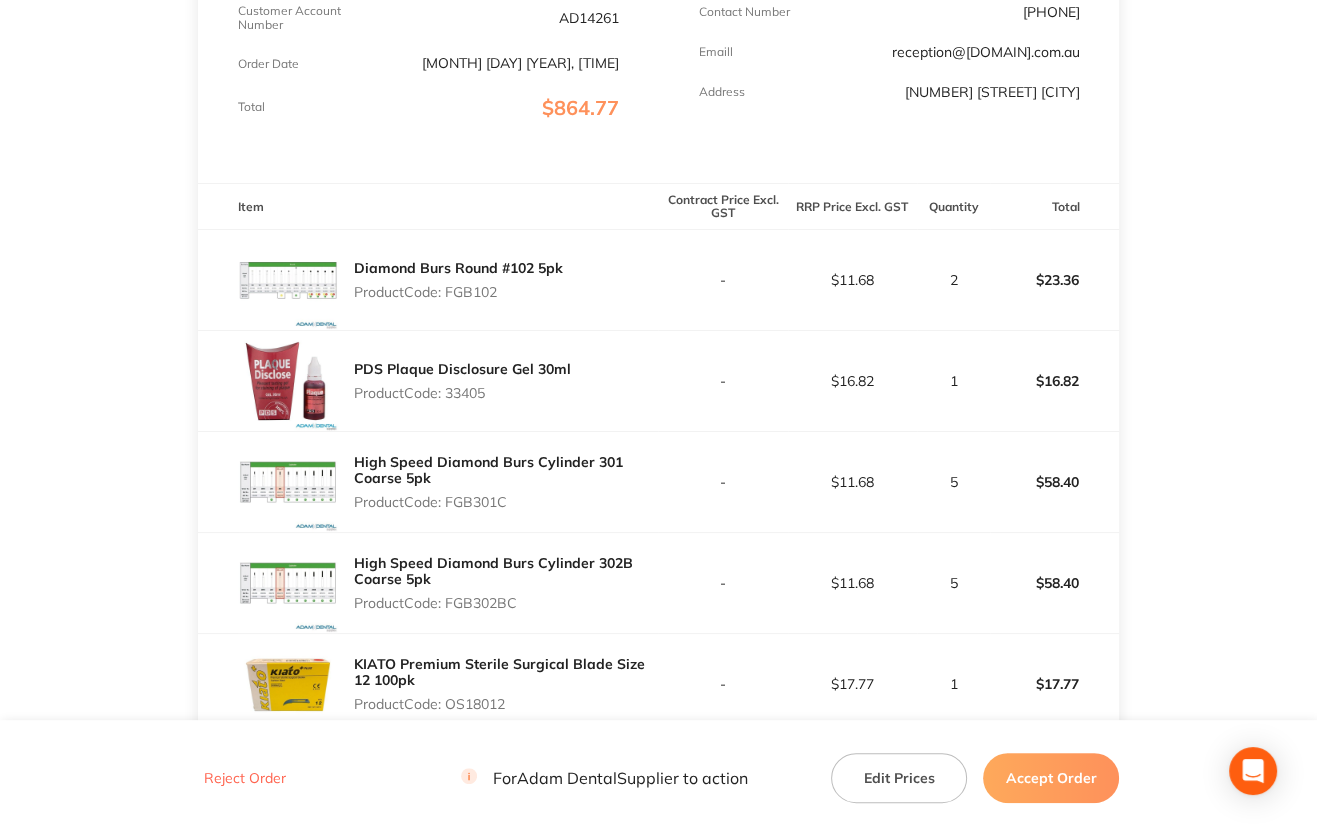 click on "Product   Code:  FGB102" at bounding box center (458, 292) 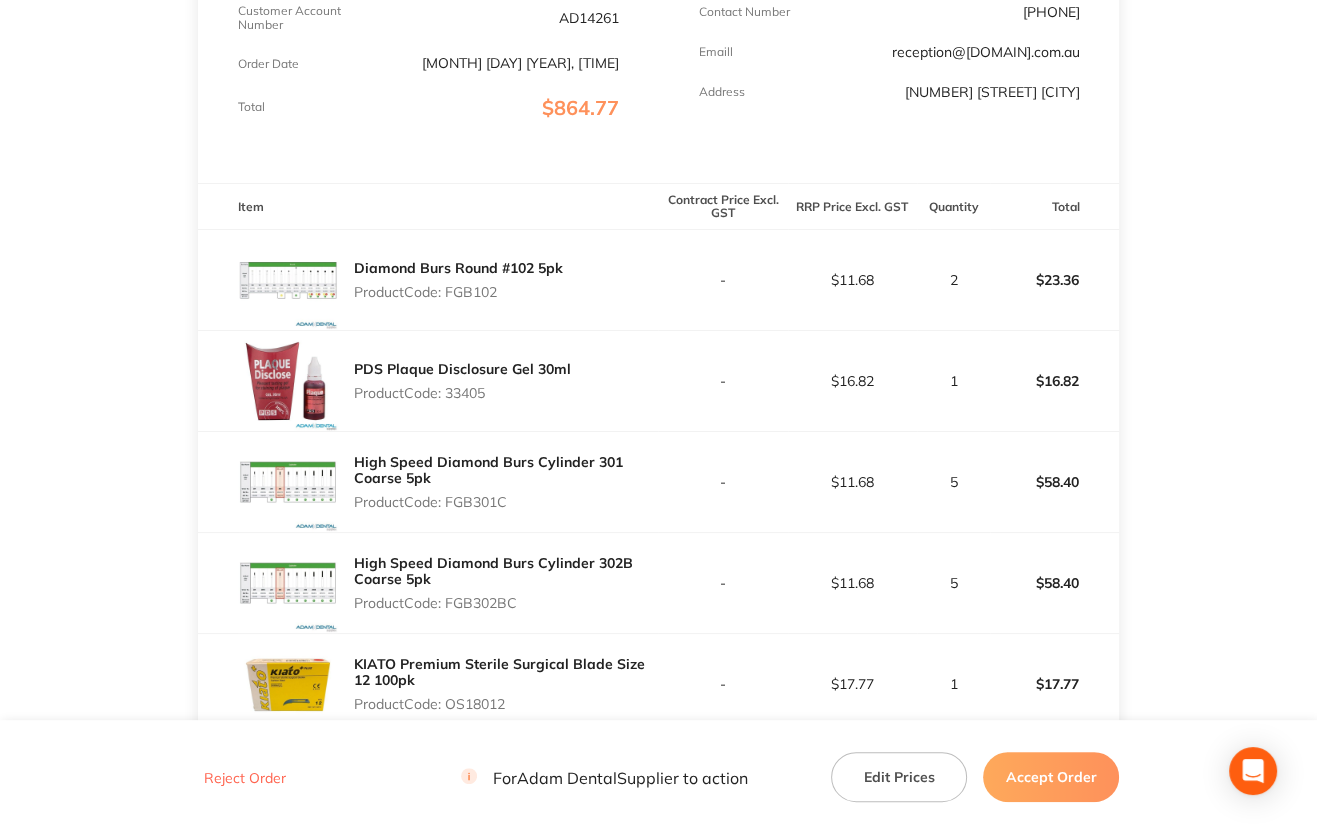 click on "Product   Code:  33405" at bounding box center [462, 393] 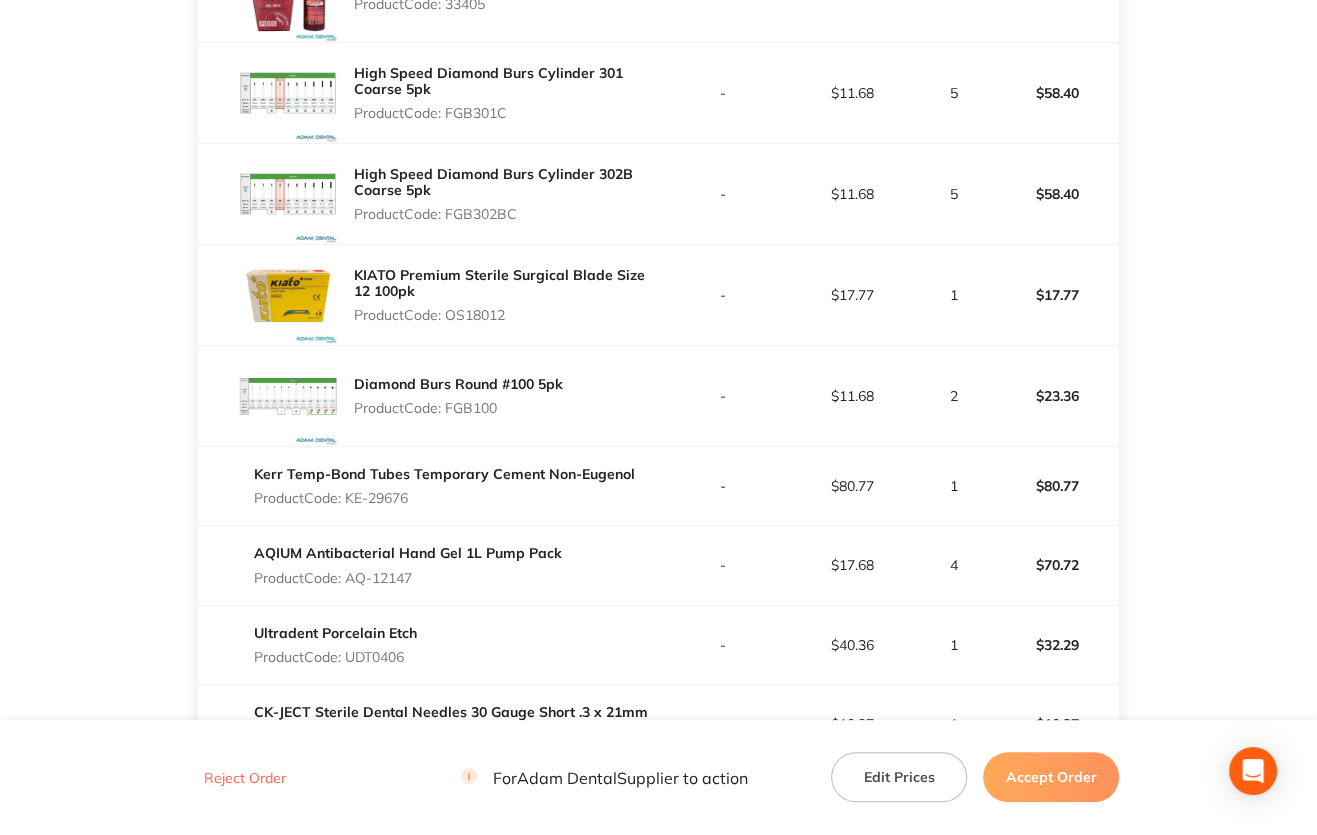 scroll, scrollTop: 800, scrollLeft: 0, axis: vertical 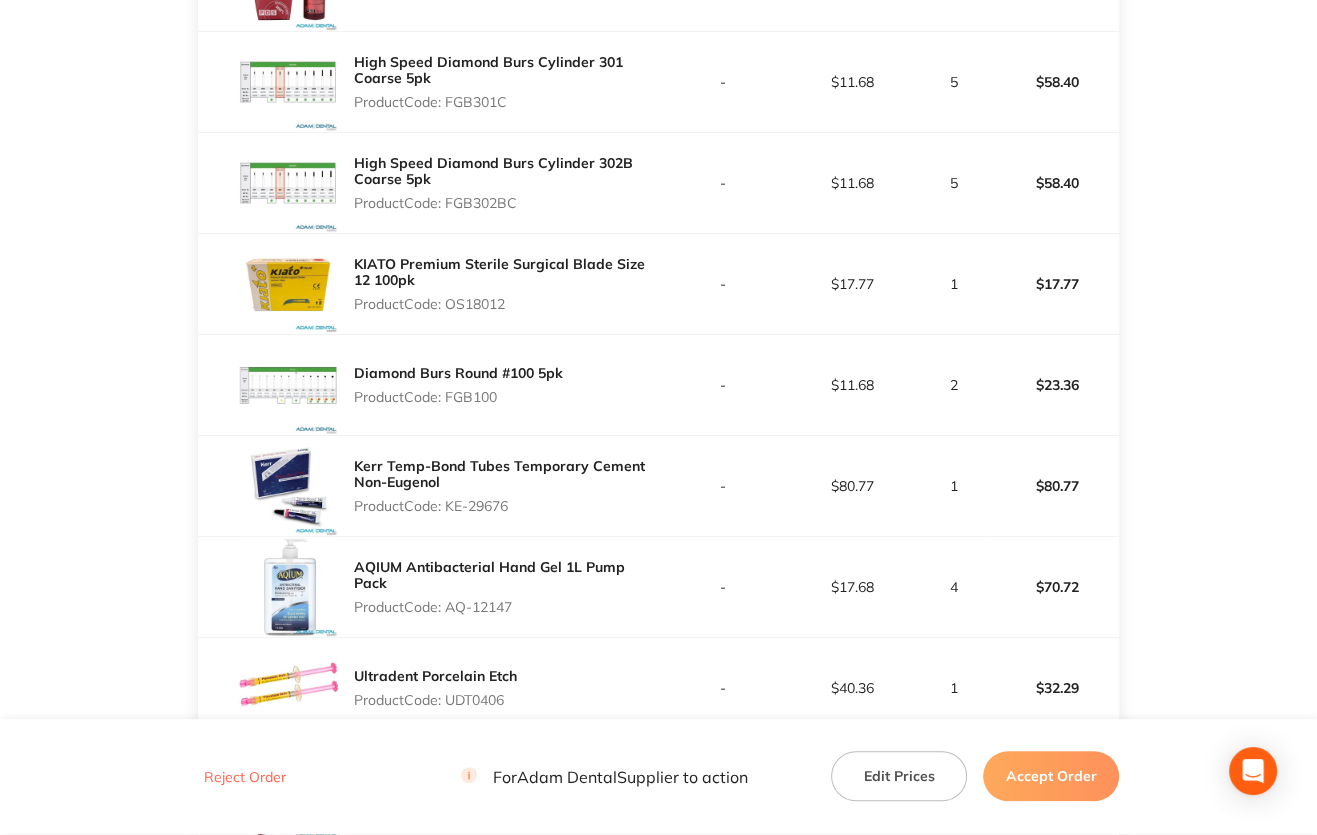 click on "Product   Code:  OS18012" at bounding box center [506, 304] 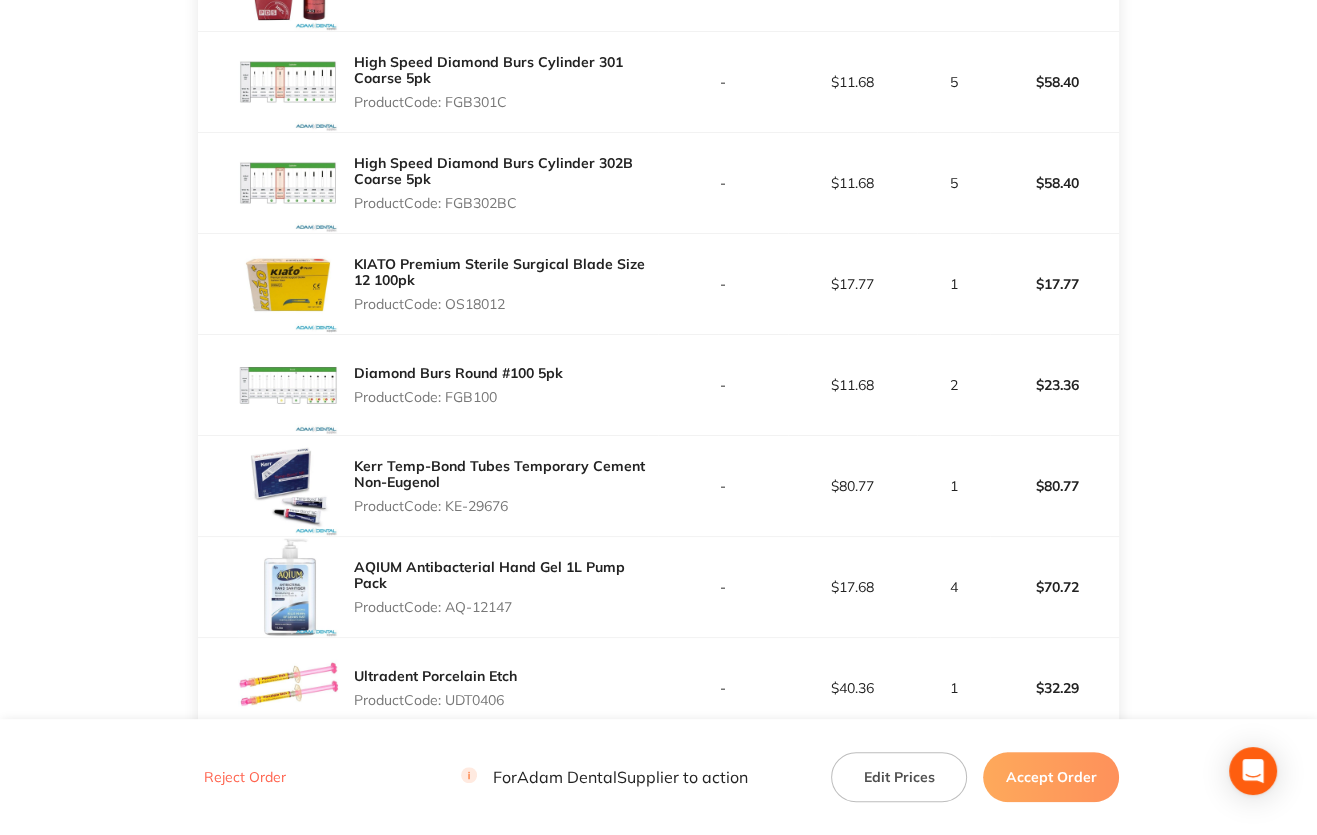 click on "Product   Code:  FGB100" at bounding box center (458, 397) 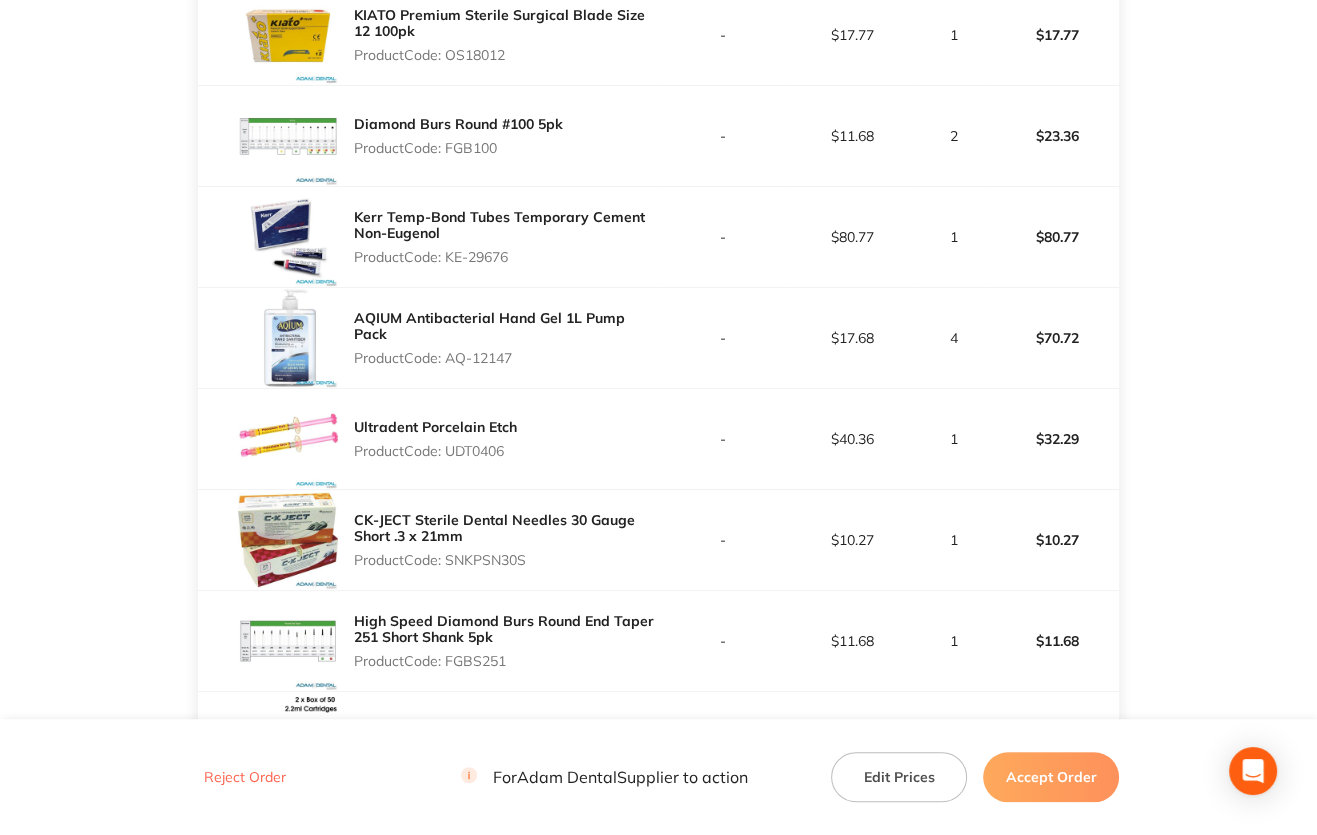 scroll, scrollTop: 1100, scrollLeft: 0, axis: vertical 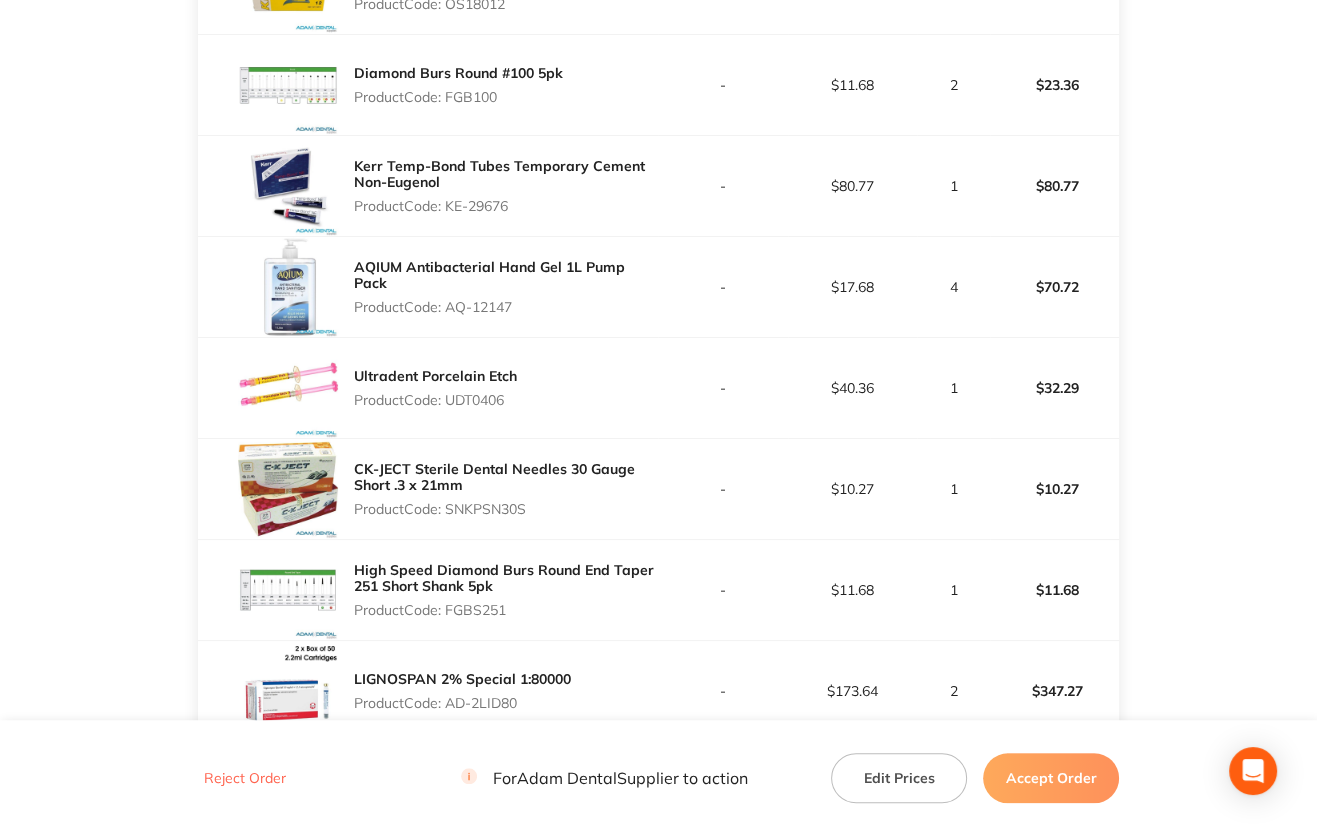 click on "Product   Code:  UDT0406" at bounding box center (435, 400) 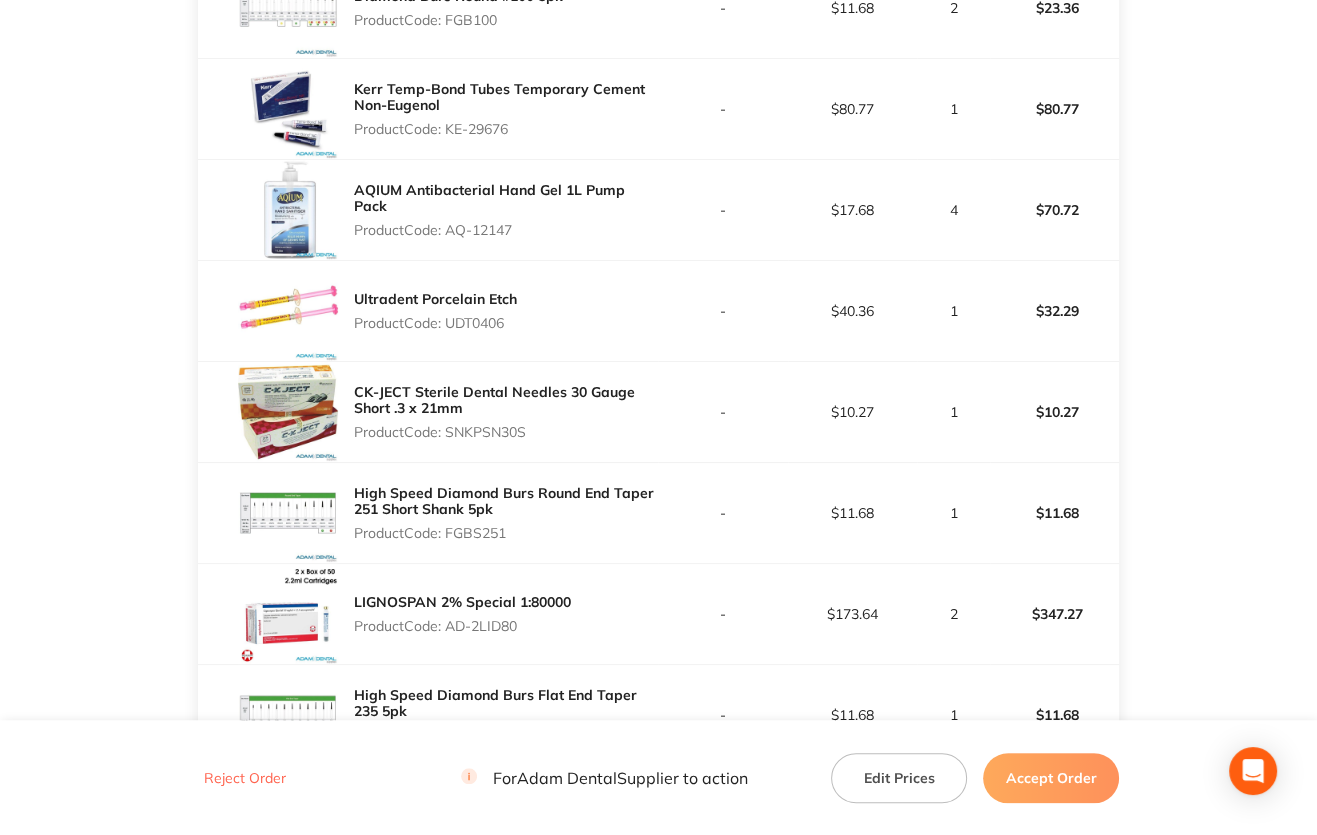 scroll, scrollTop: 1300, scrollLeft: 0, axis: vertical 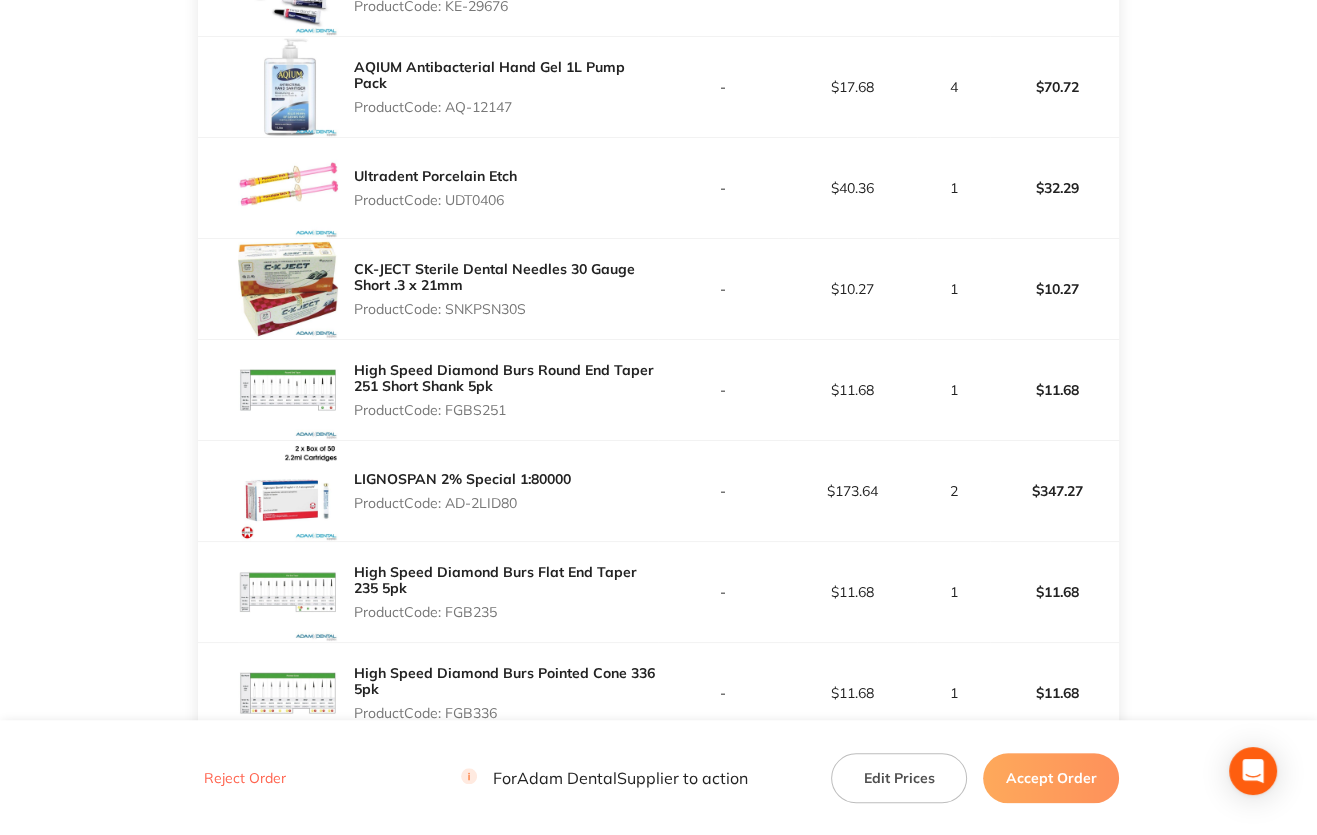 click on "Product   Code:  SNKPSN30S" at bounding box center [506, 309] 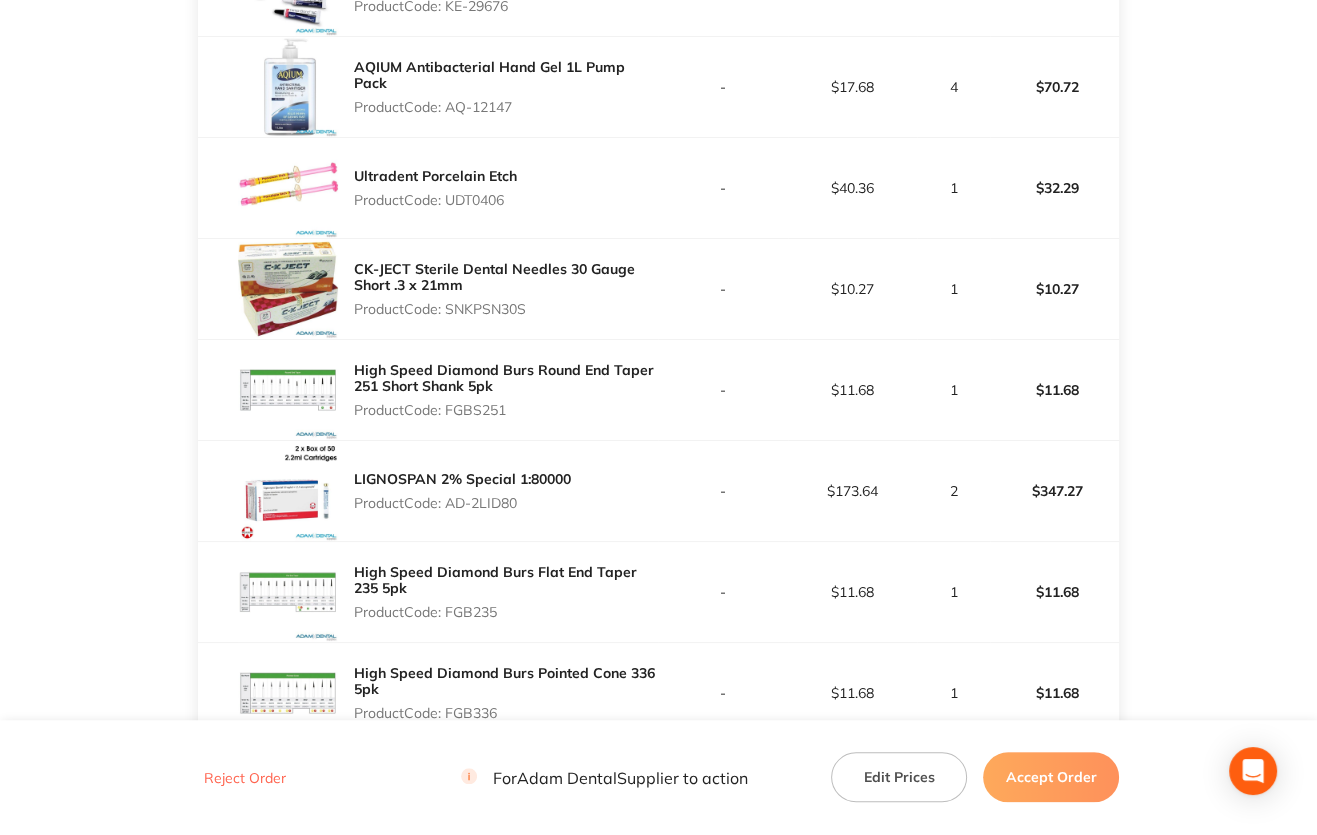 click on "Product   Code:  FGBS251" at bounding box center [506, 410] 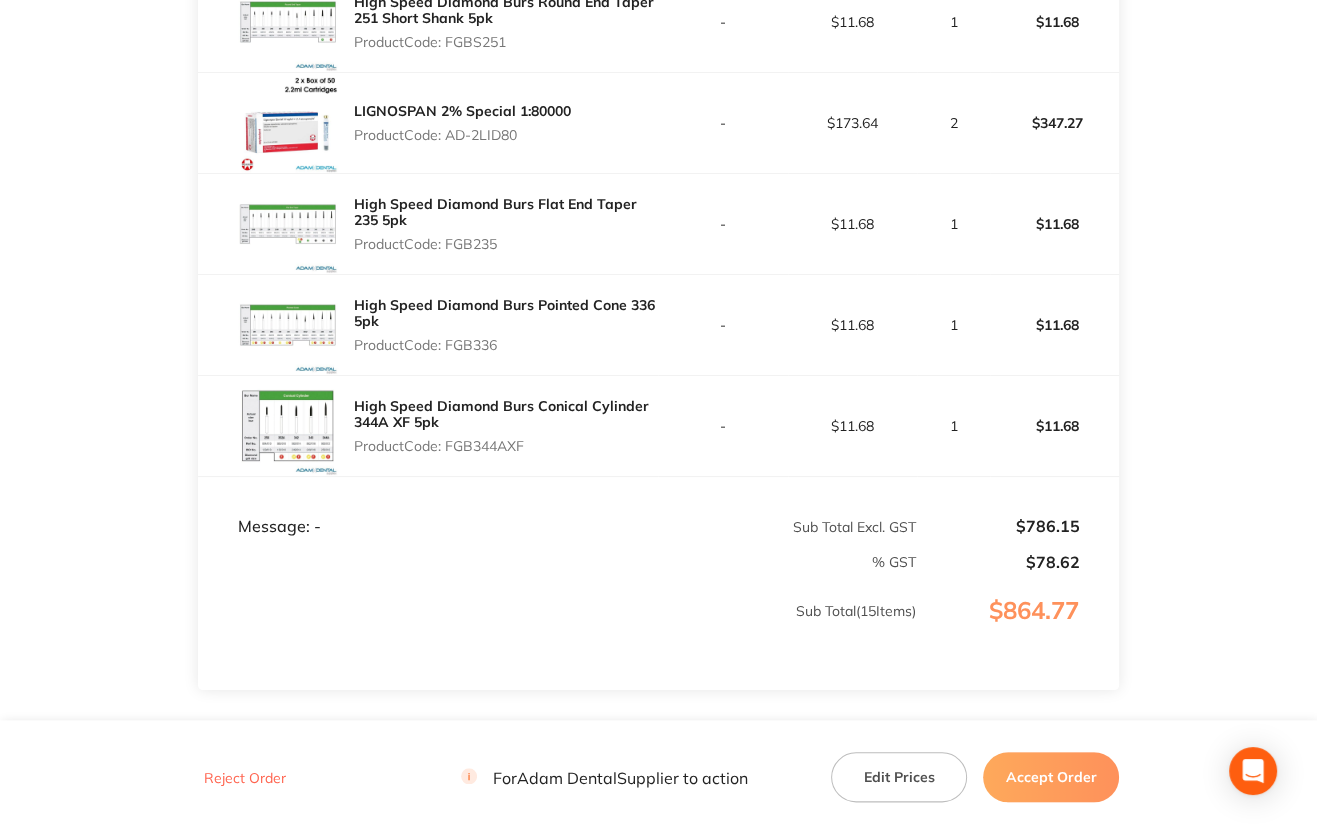 scroll, scrollTop: 1700, scrollLeft: 0, axis: vertical 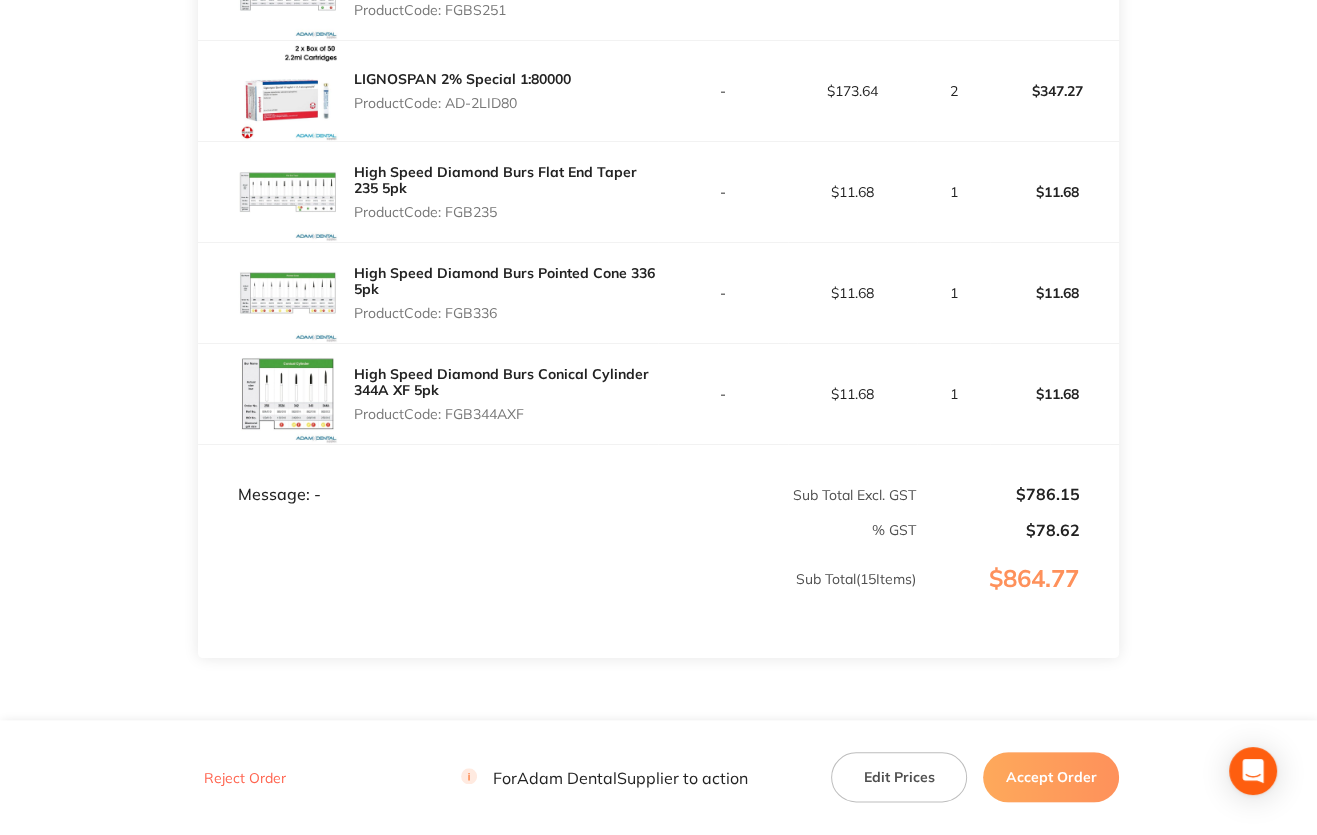 click on "Product   Code:  FGB336" at bounding box center [506, 313] 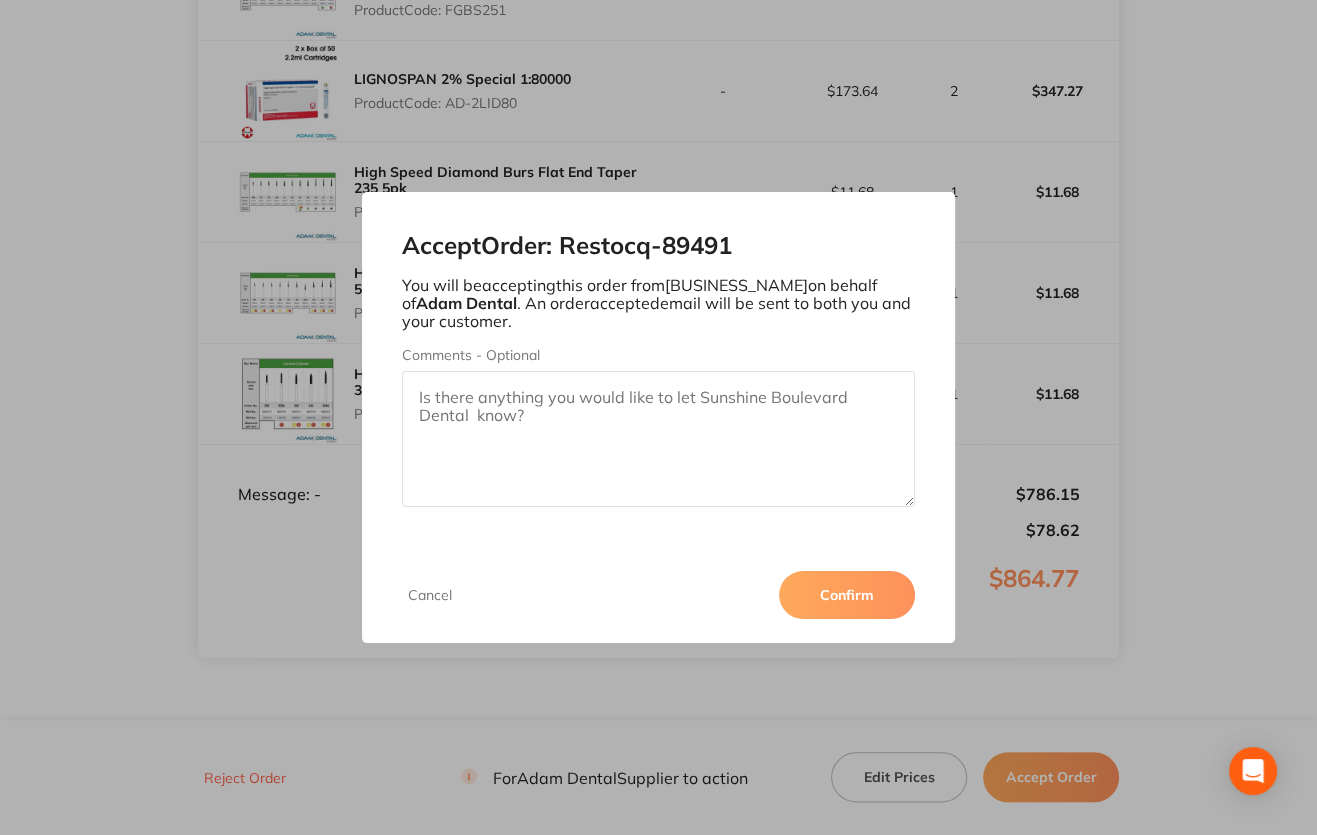 click on "Confirm" at bounding box center [847, 595] 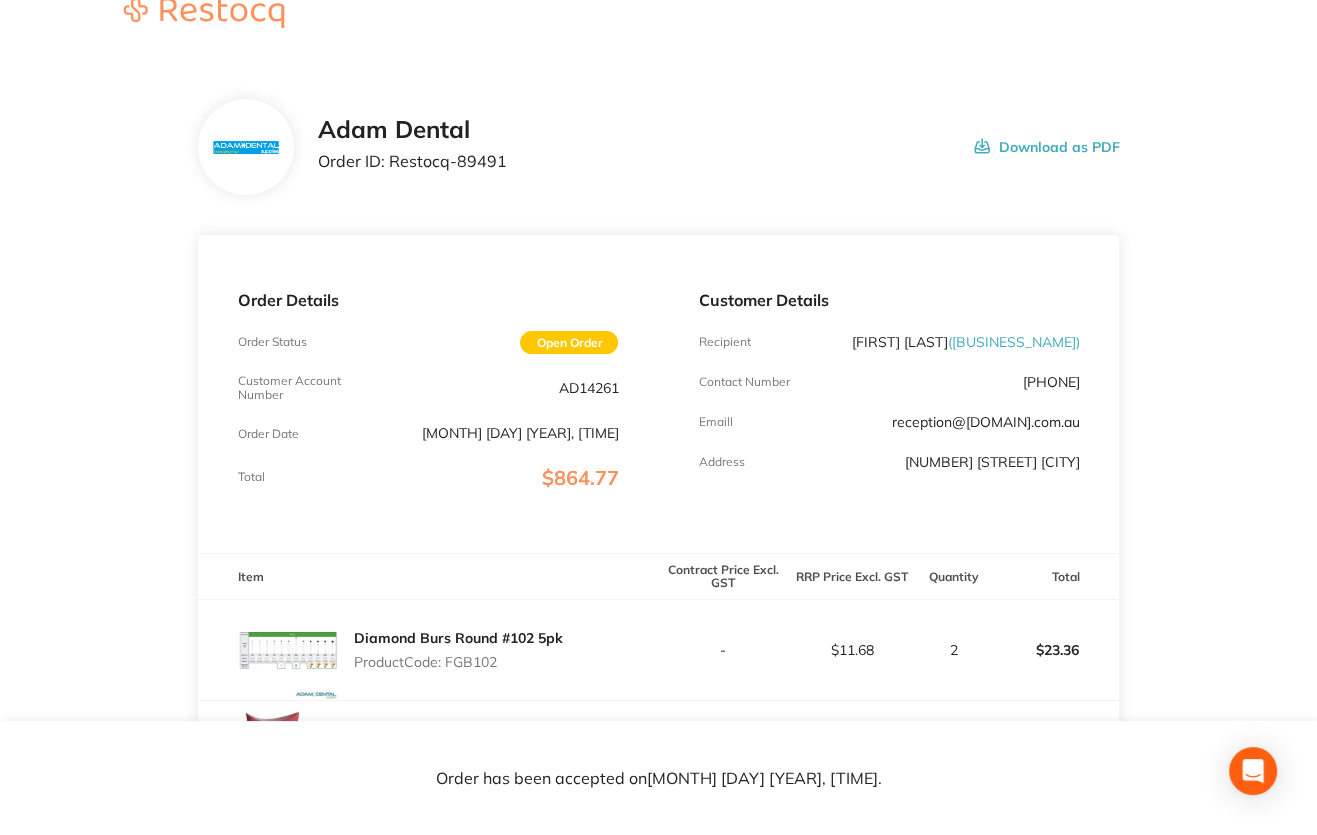 scroll, scrollTop: 0, scrollLeft: 0, axis: both 